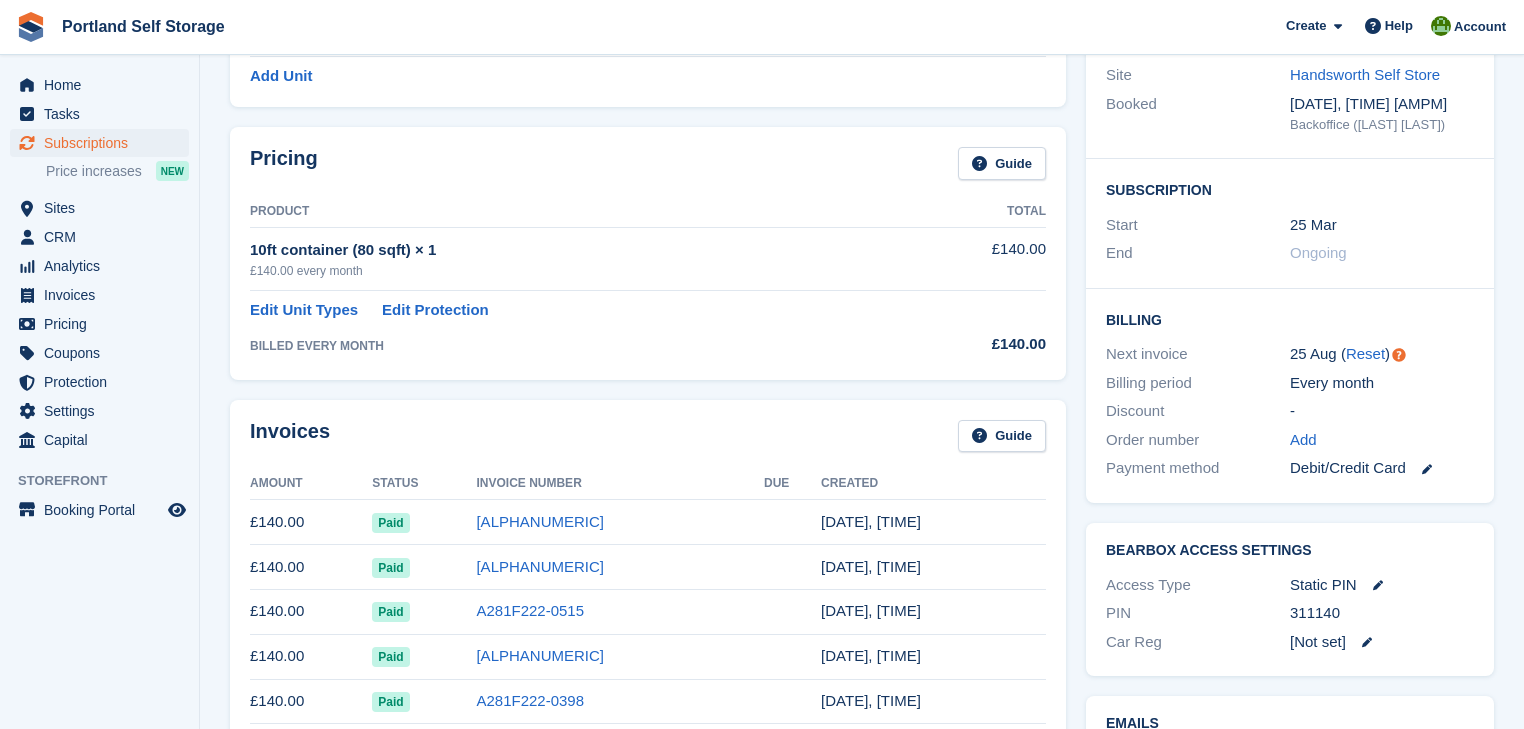 scroll, scrollTop: 0, scrollLeft: 0, axis: both 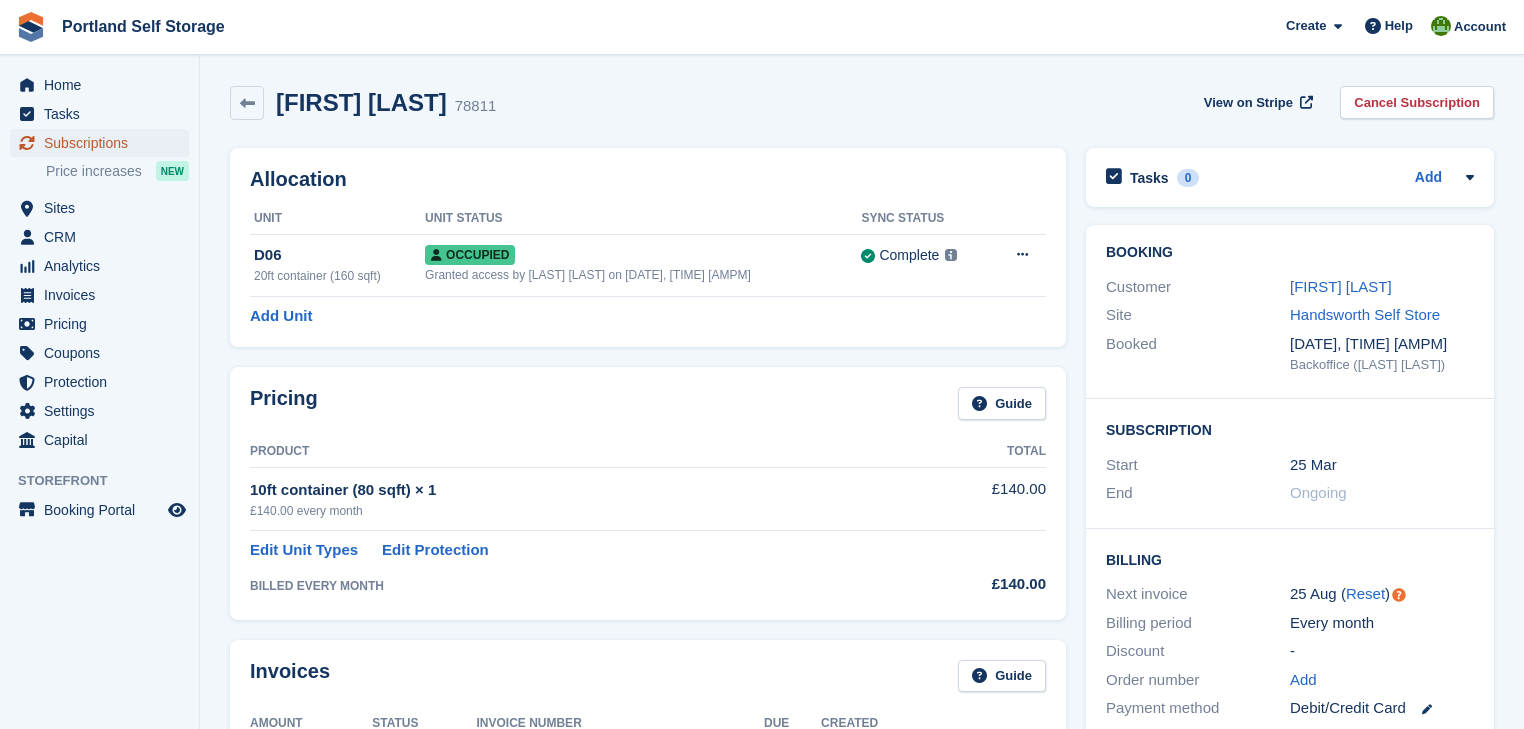 click on "Subscriptions" at bounding box center (104, 143) 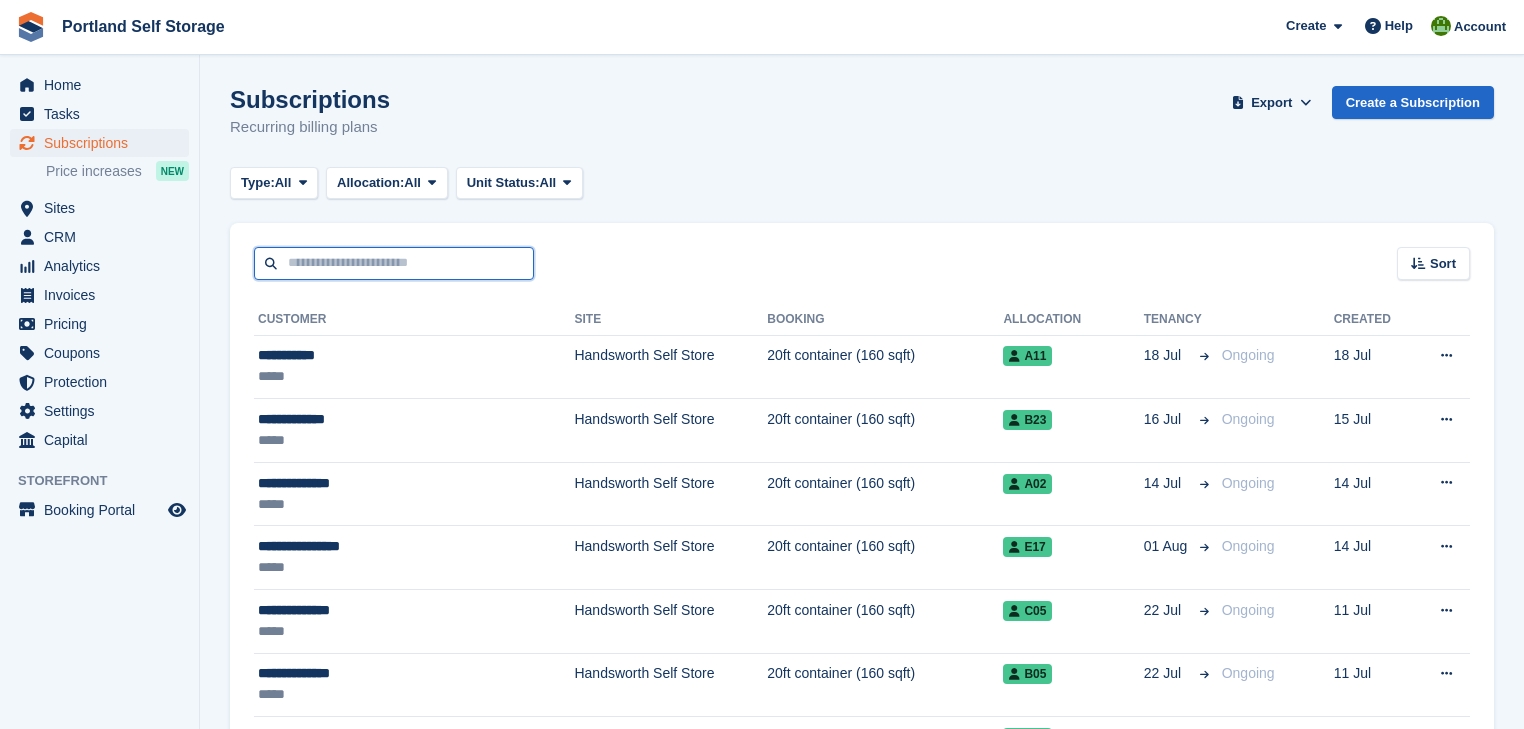 click at bounding box center [394, 263] 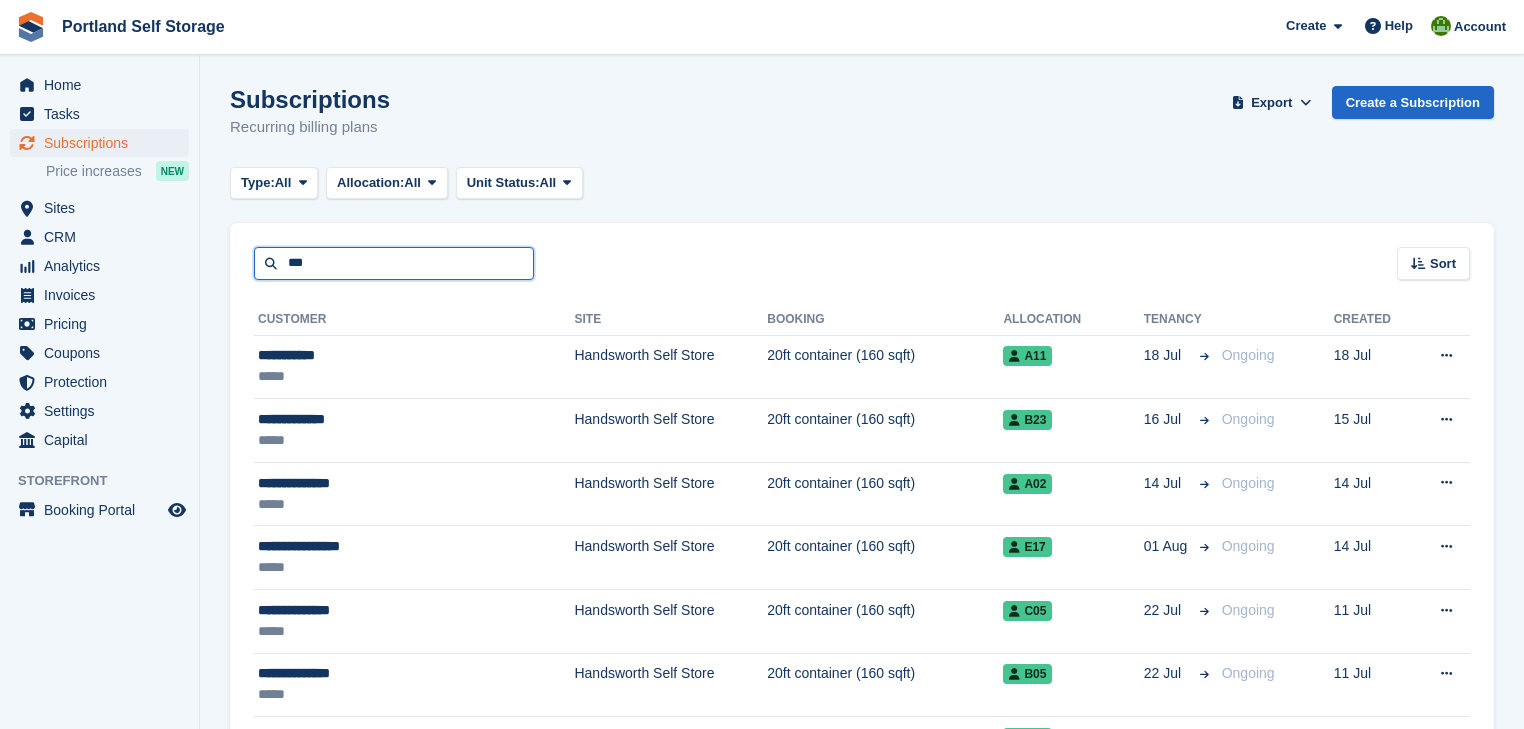 drag, startPoint x: 341, startPoint y: 255, endPoint x: 290, endPoint y: 264, distance: 51.78803 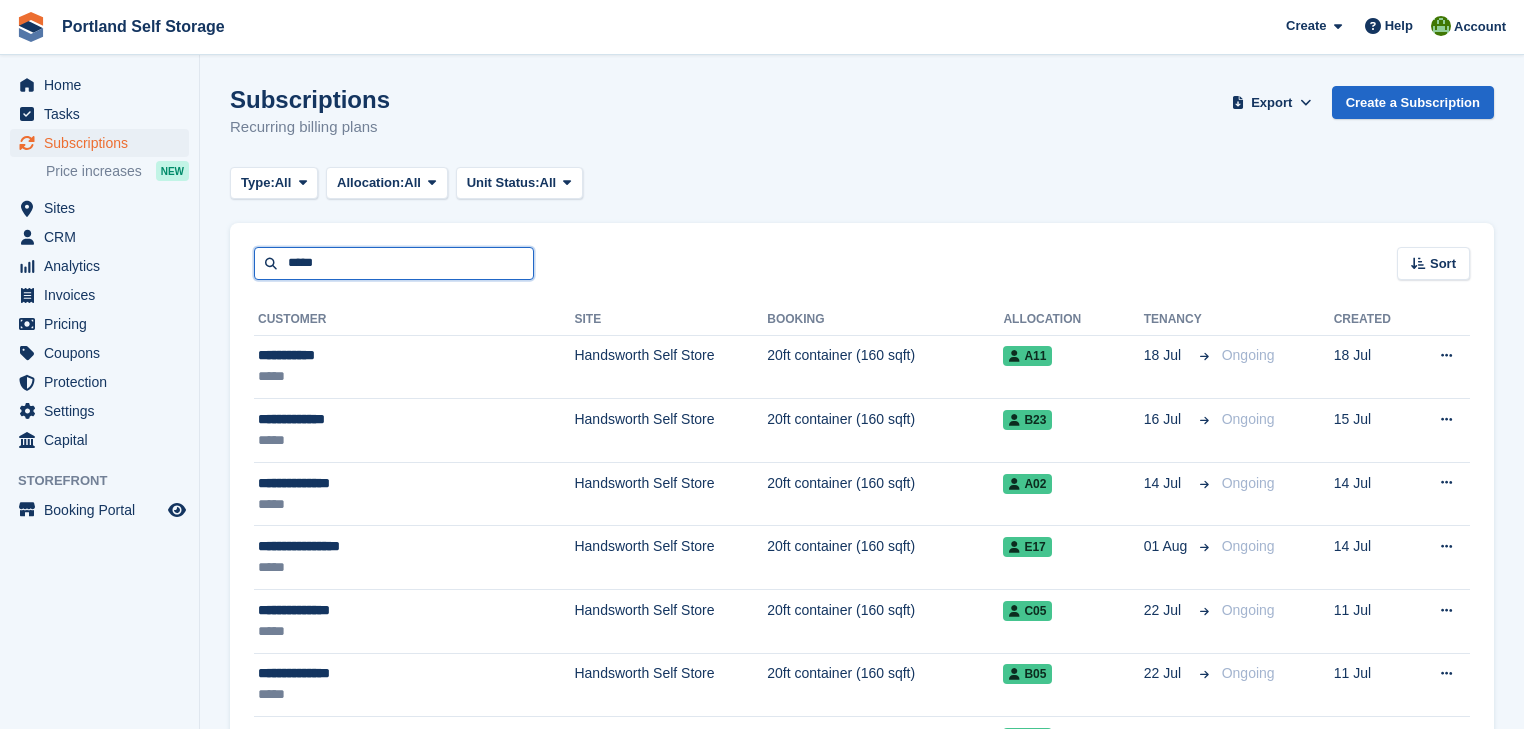 type on "*****" 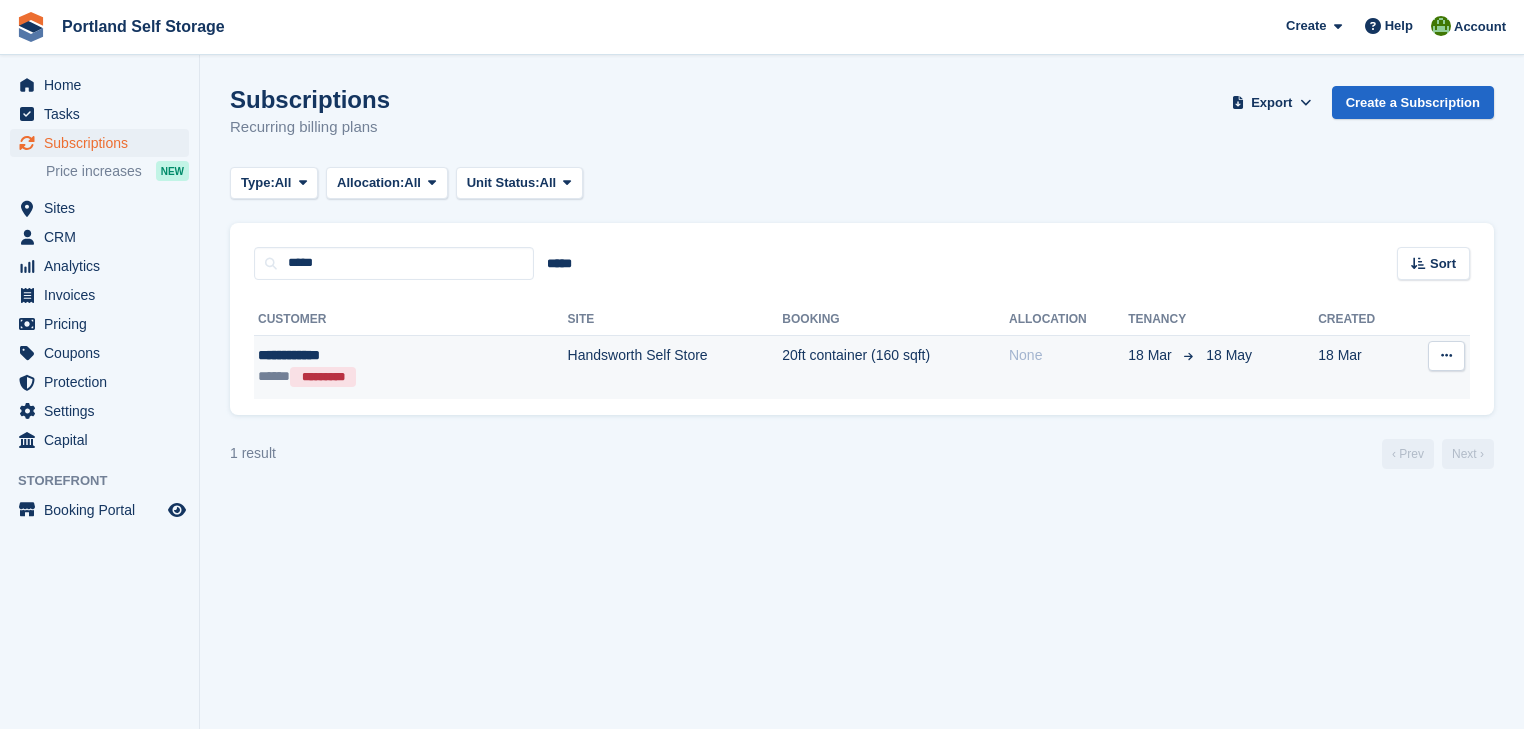 click on "Handsworth Self Store" at bounding box center (675, 366) 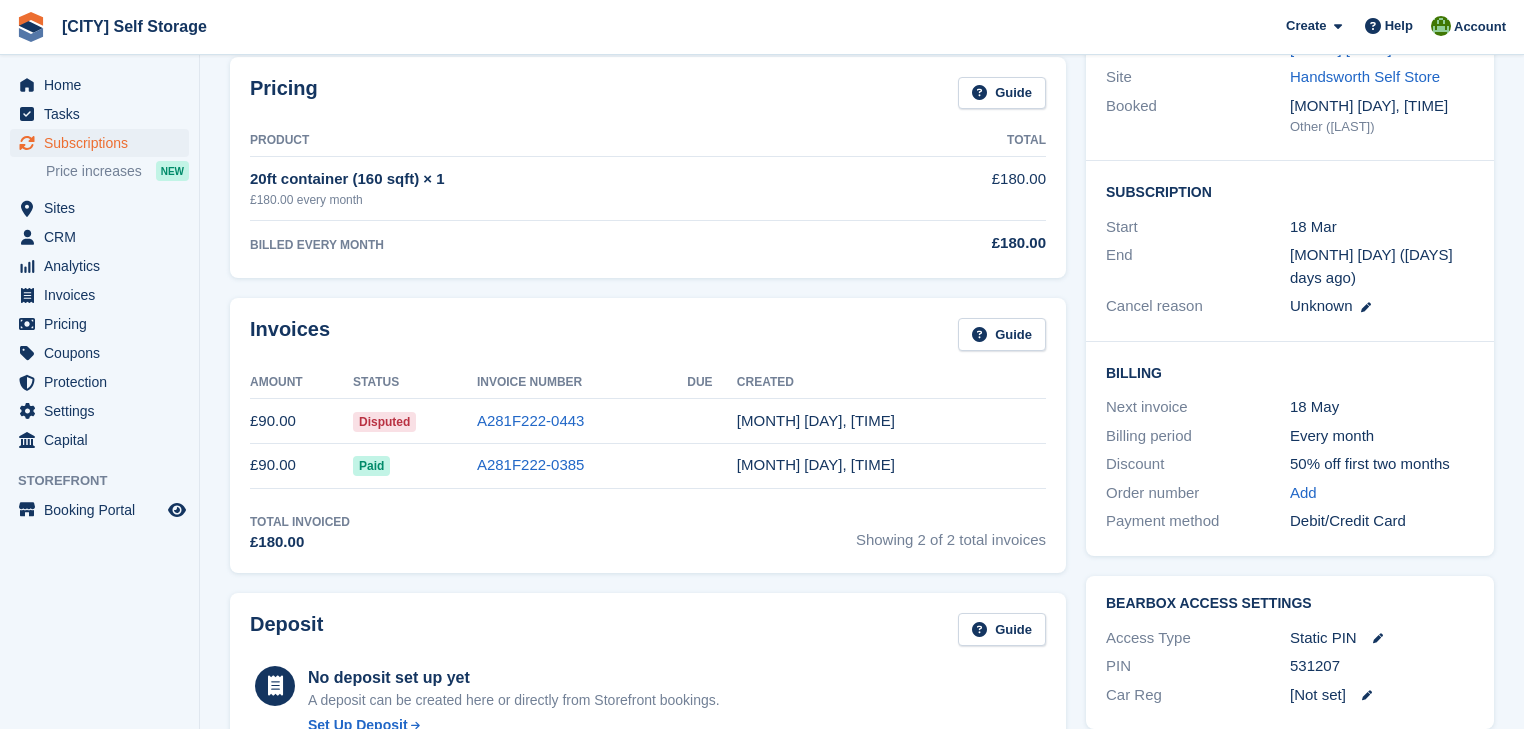 scroll, scrollTop: 320, scrollLeft: 0, axis: vertical 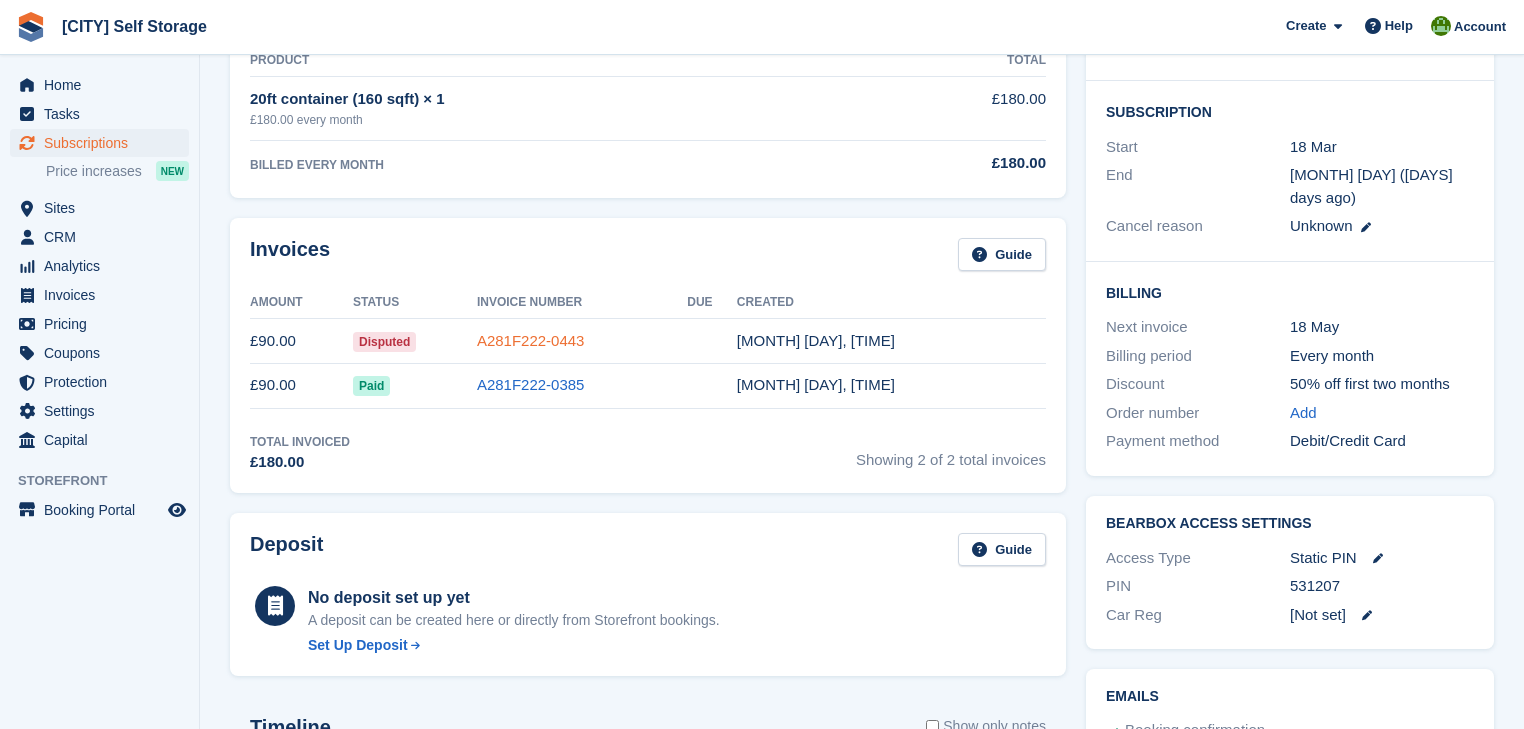 click on "A281F222-0443" at bounding box center (531, 340) 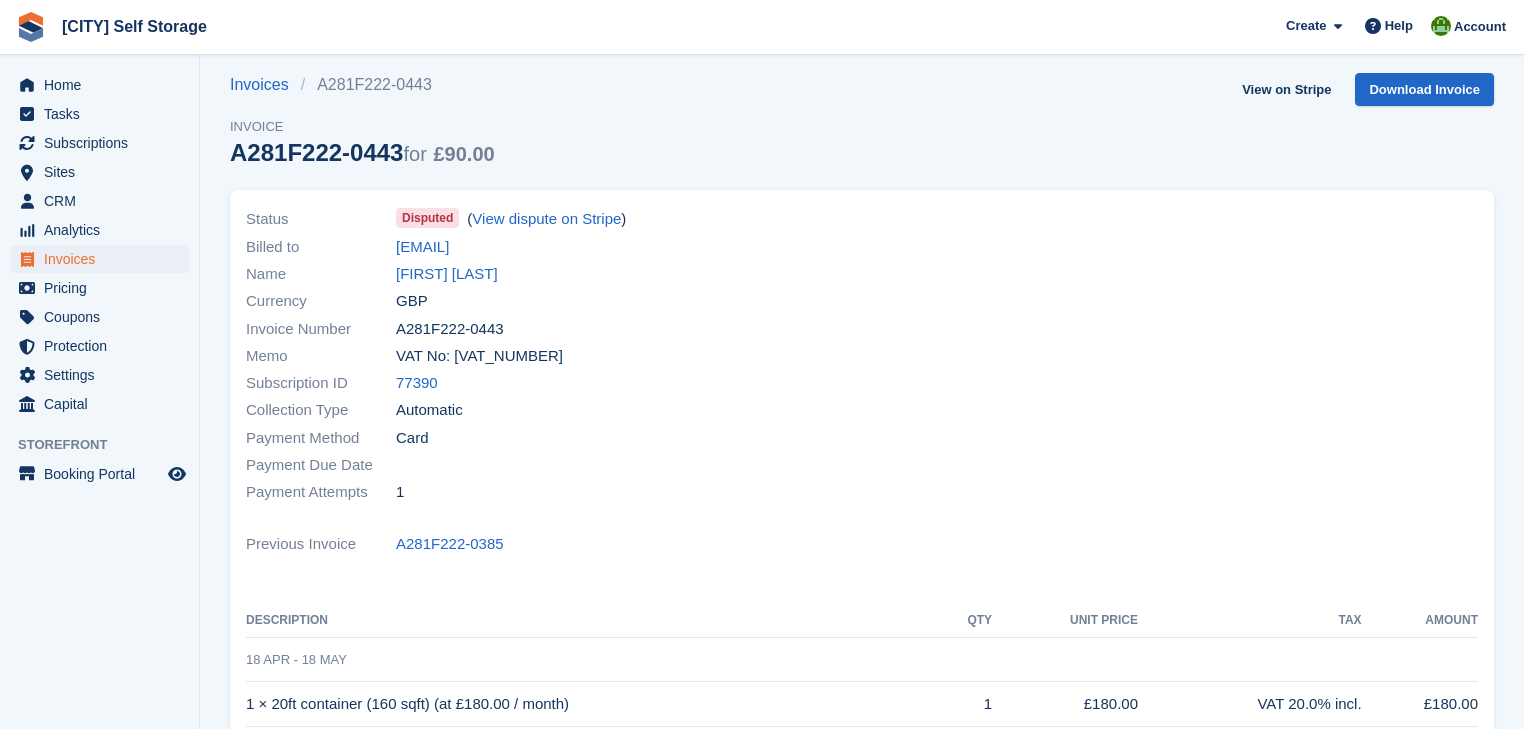 scroll, scrollTop: 0, scrollLeft: 0, axis: both 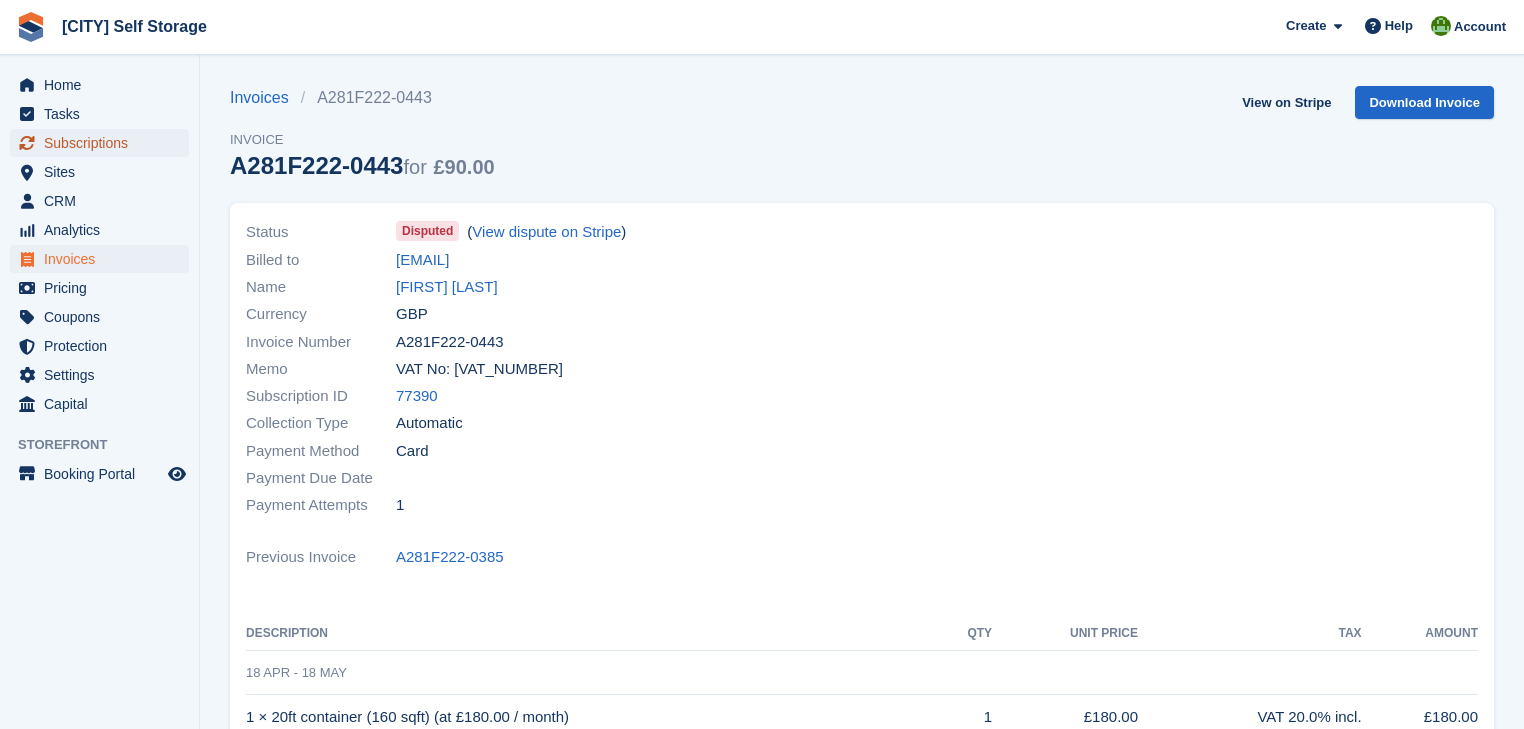 click on "Subscriptions" at bounding box center (104, 143) 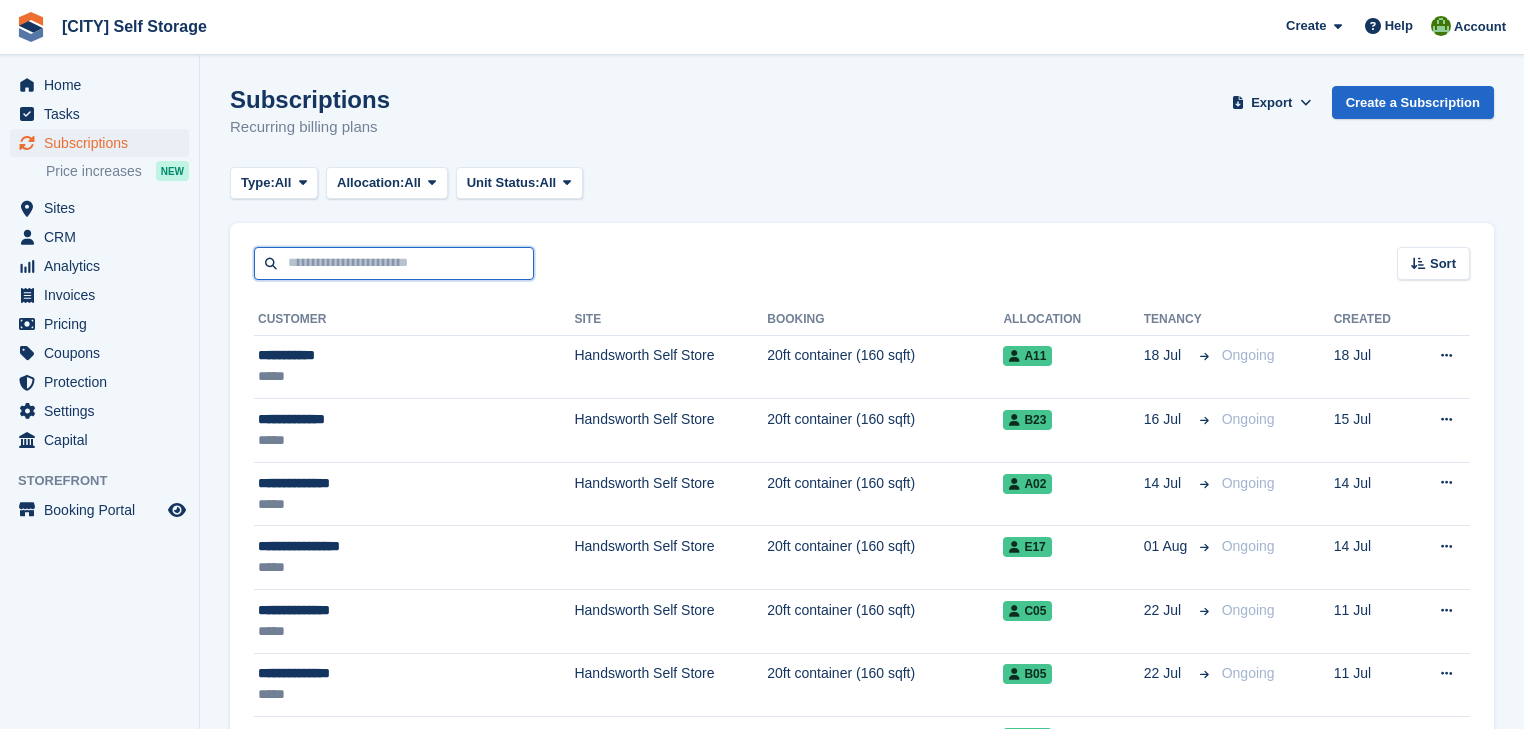 click at bounding box center [394, 263] 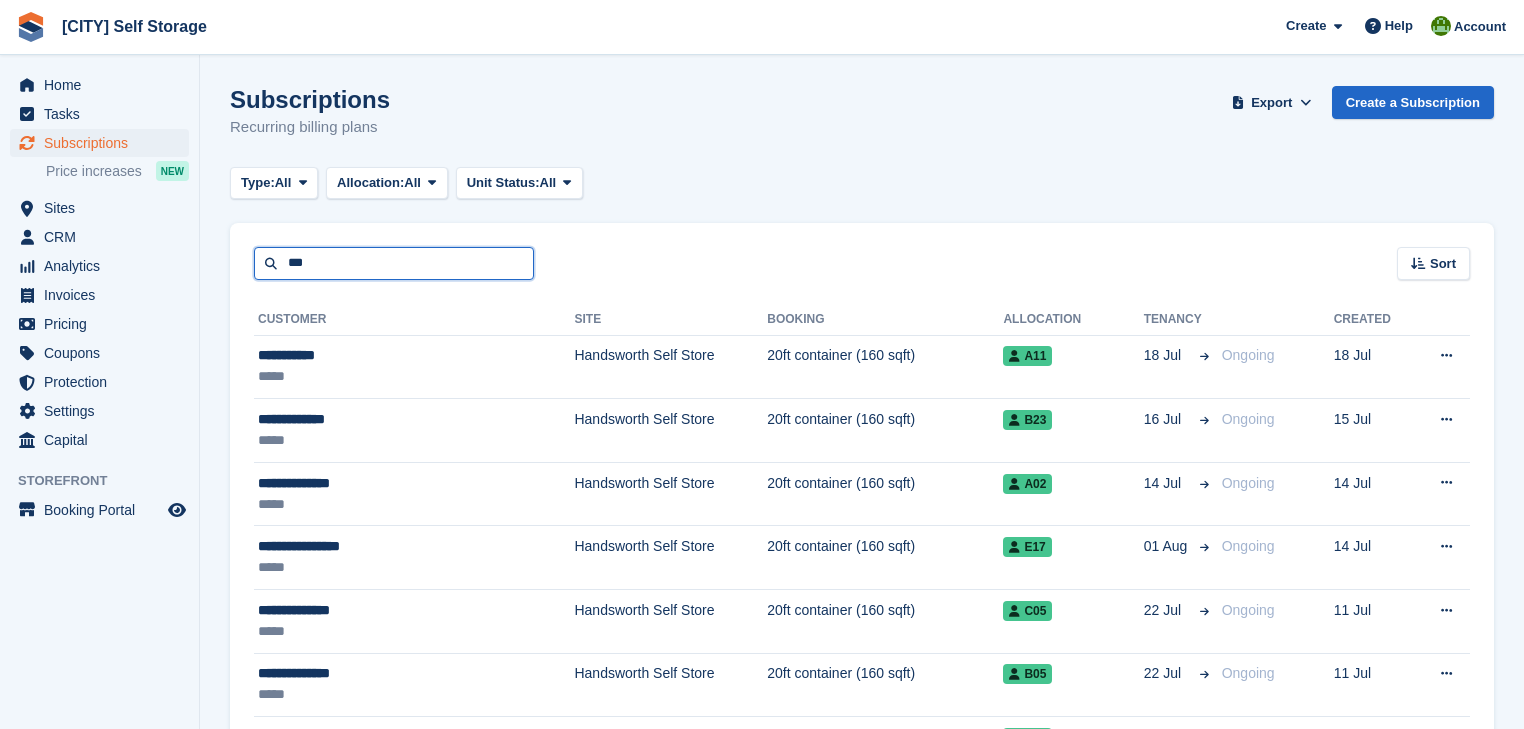 type on "*****" 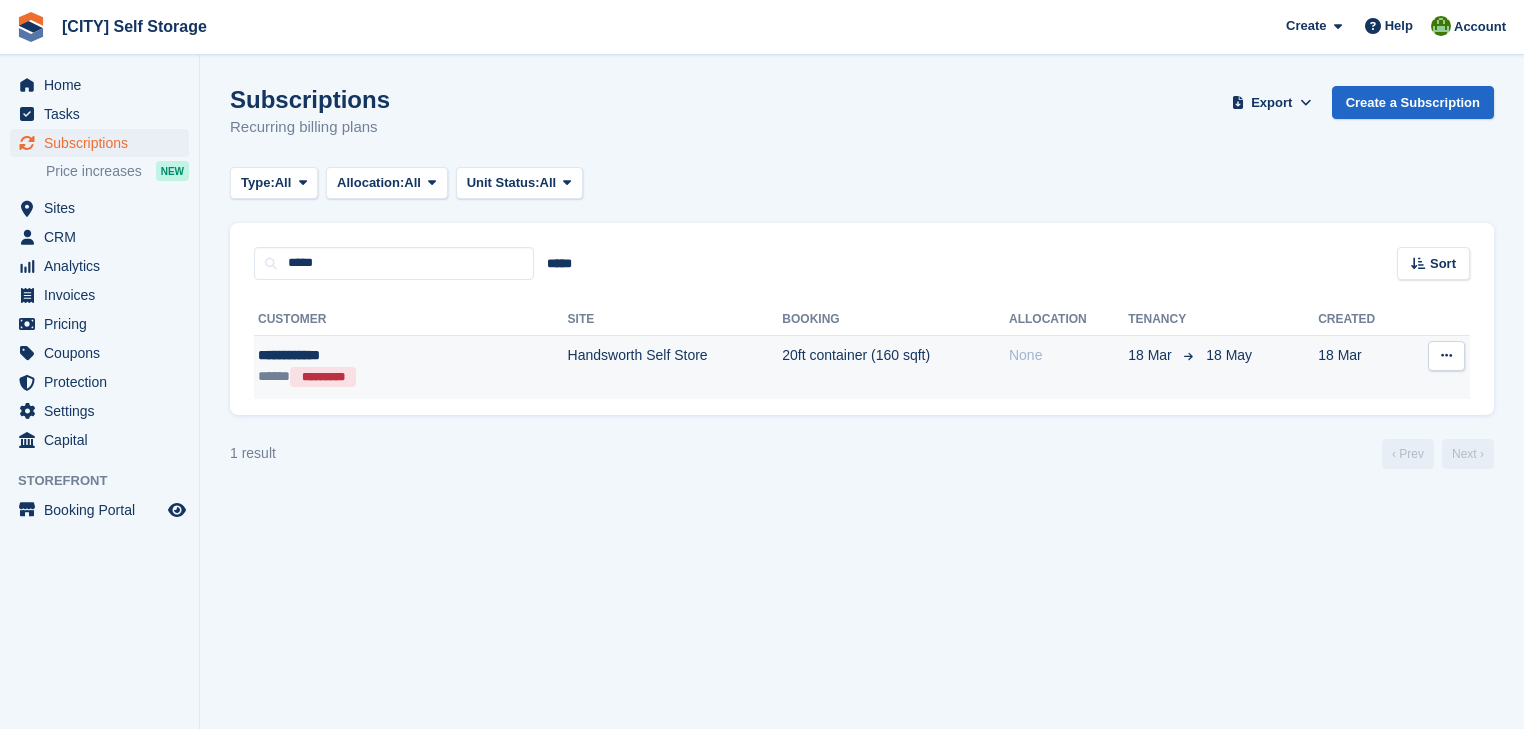 click on "Handsworth Self Store" at bounding box center (675, 366) 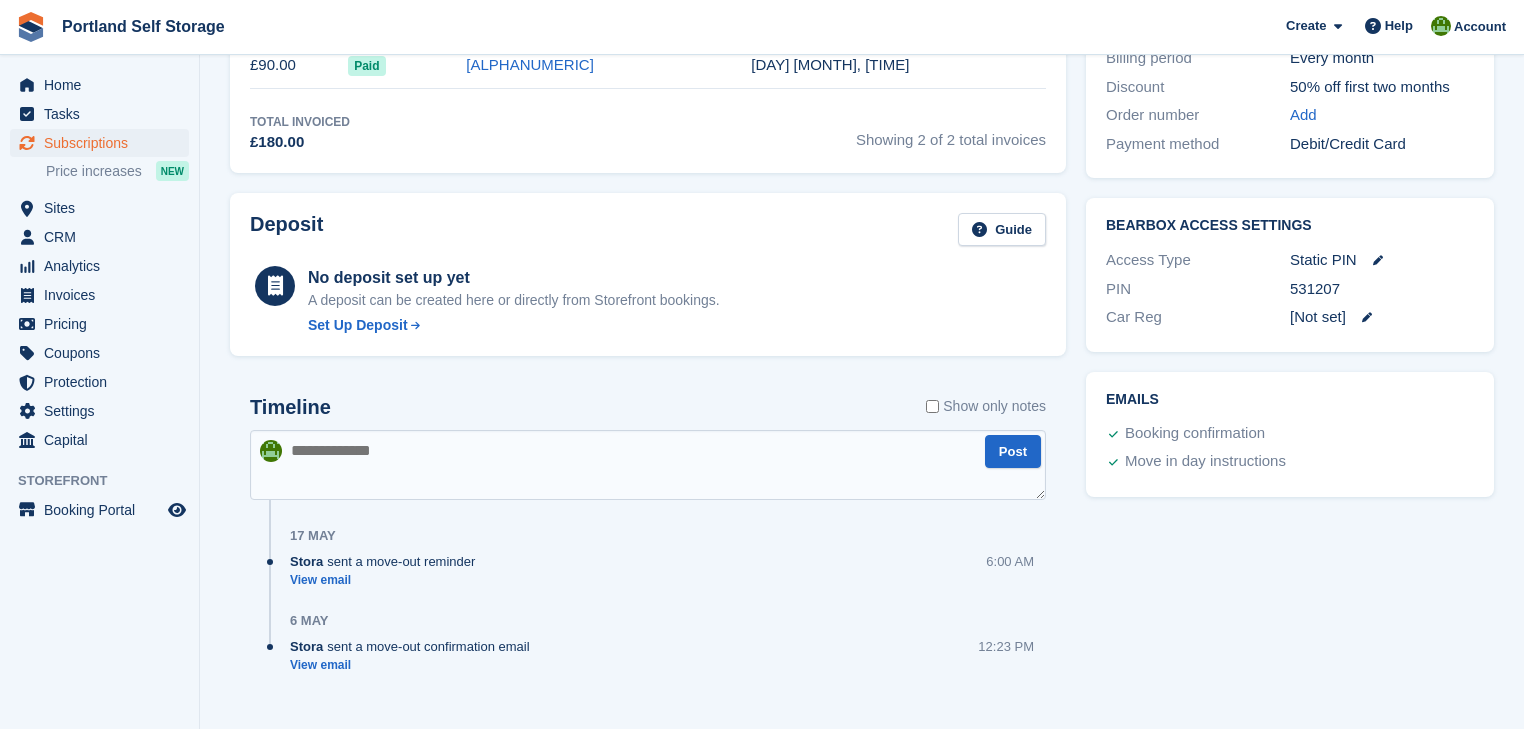 scroll, scrollTop: 670, scrollLeft: 0, axis: vertical 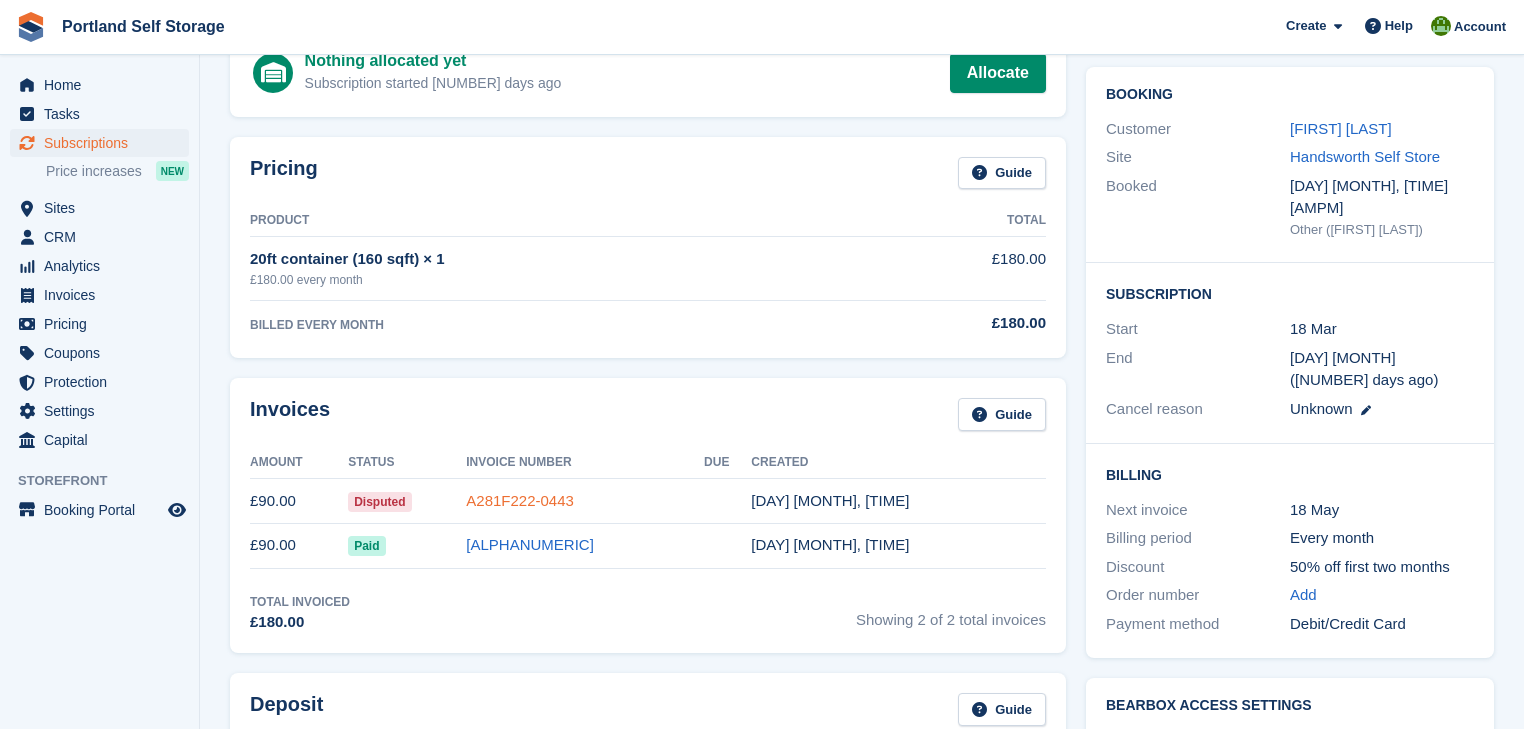 click on "A281F222-0443" at bounding box center (520, 500) 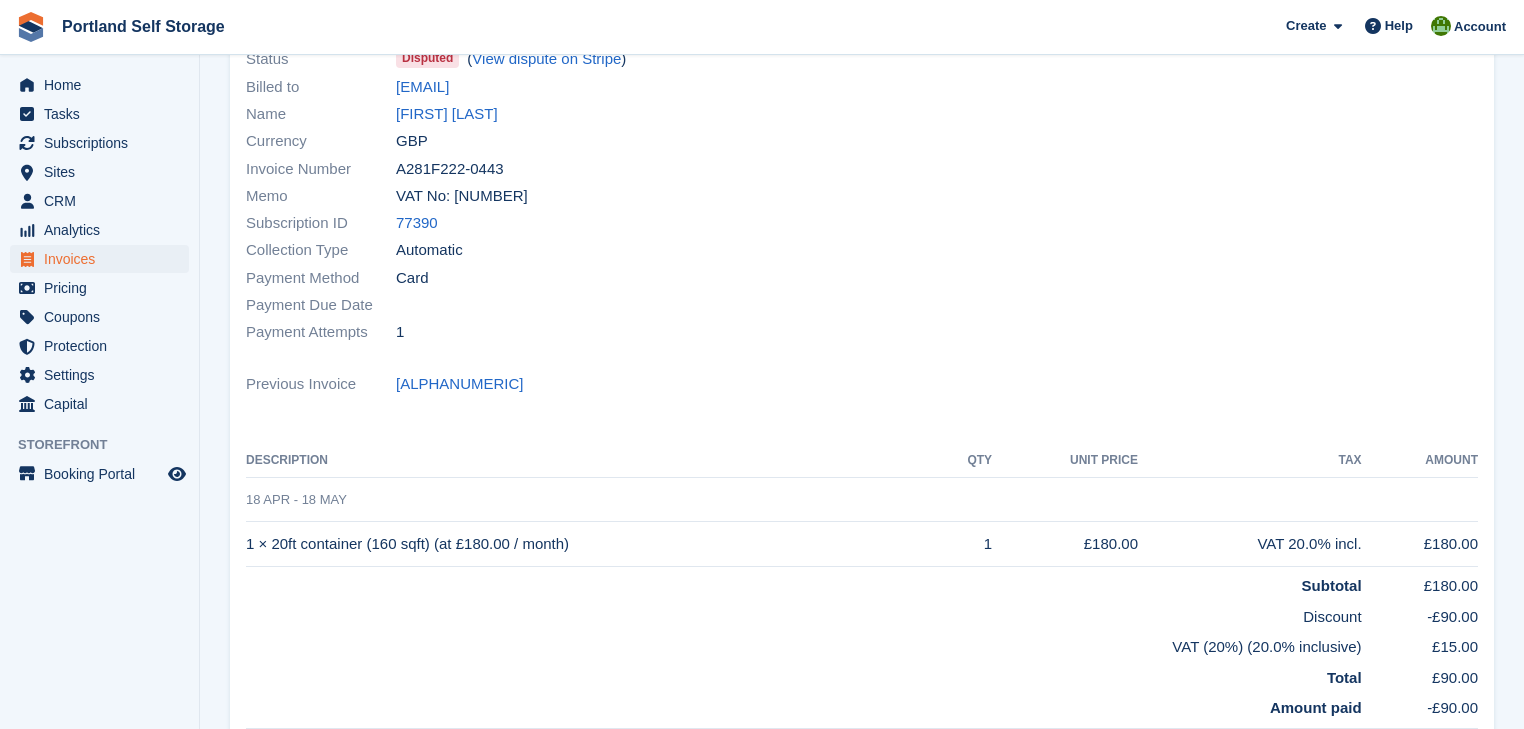 scroll, scrollTop: 13, scrollLeft: 0, axis: vertical 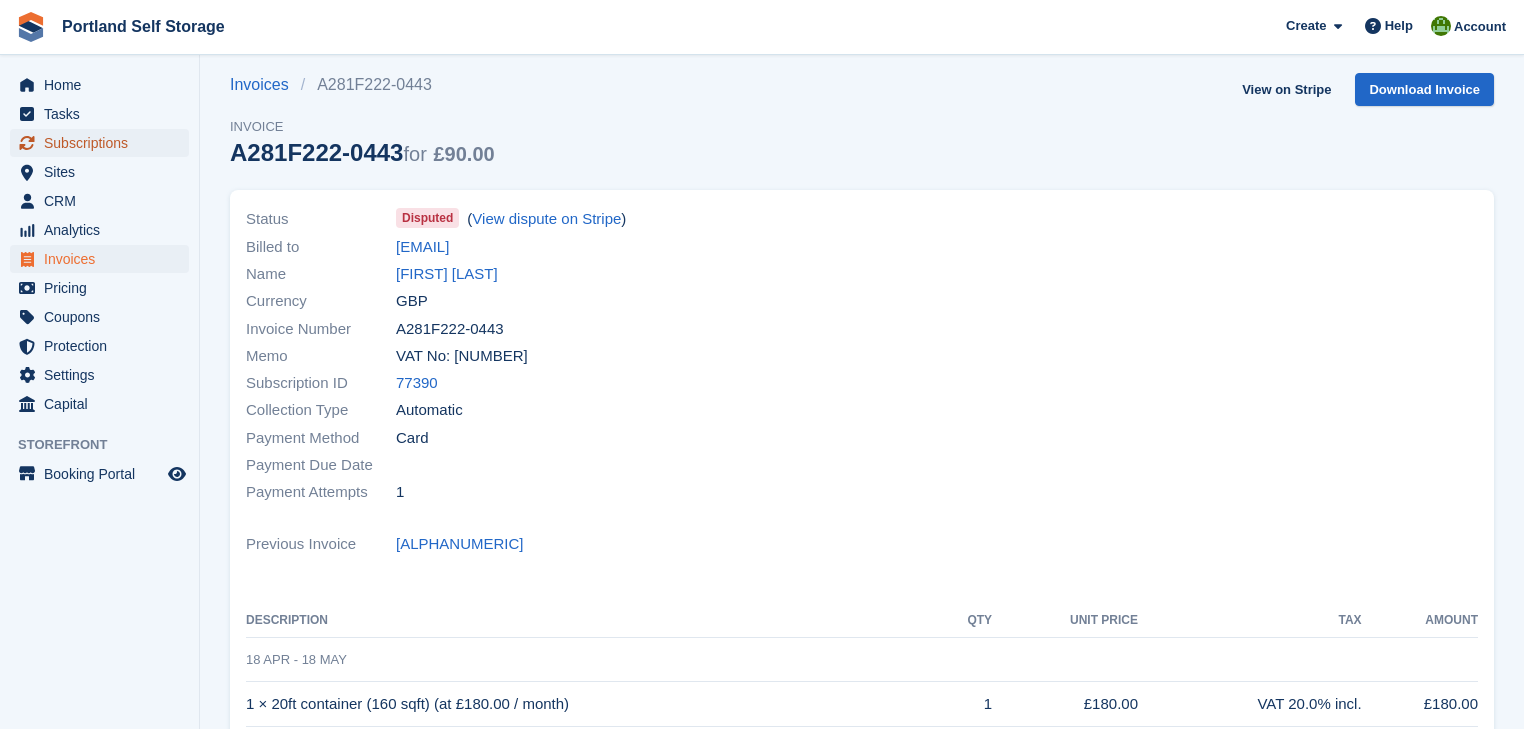 click on "Subscriptions" at bounding box center [104, 143] 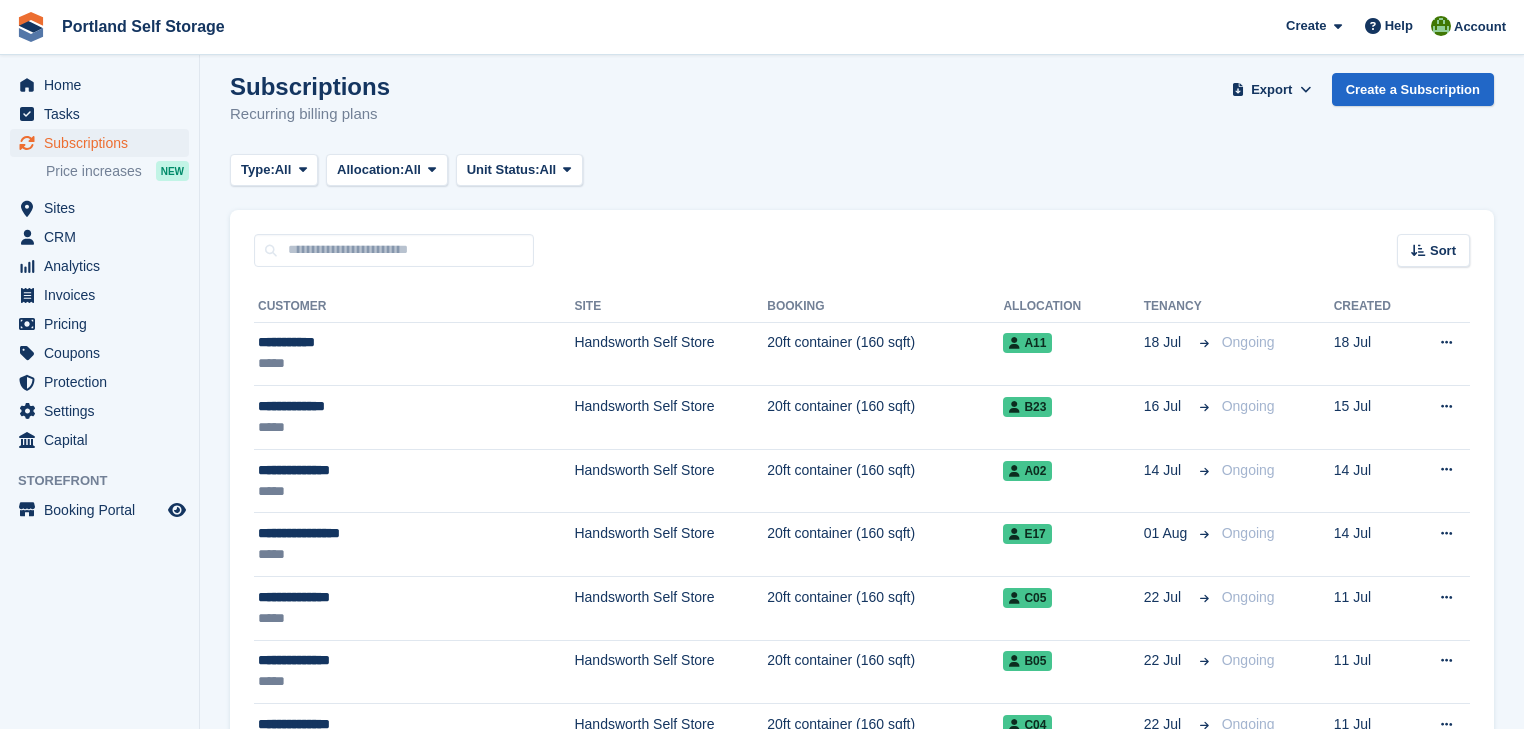 scroll, scrollTop: 0, scrollLeft: 0, axis: both 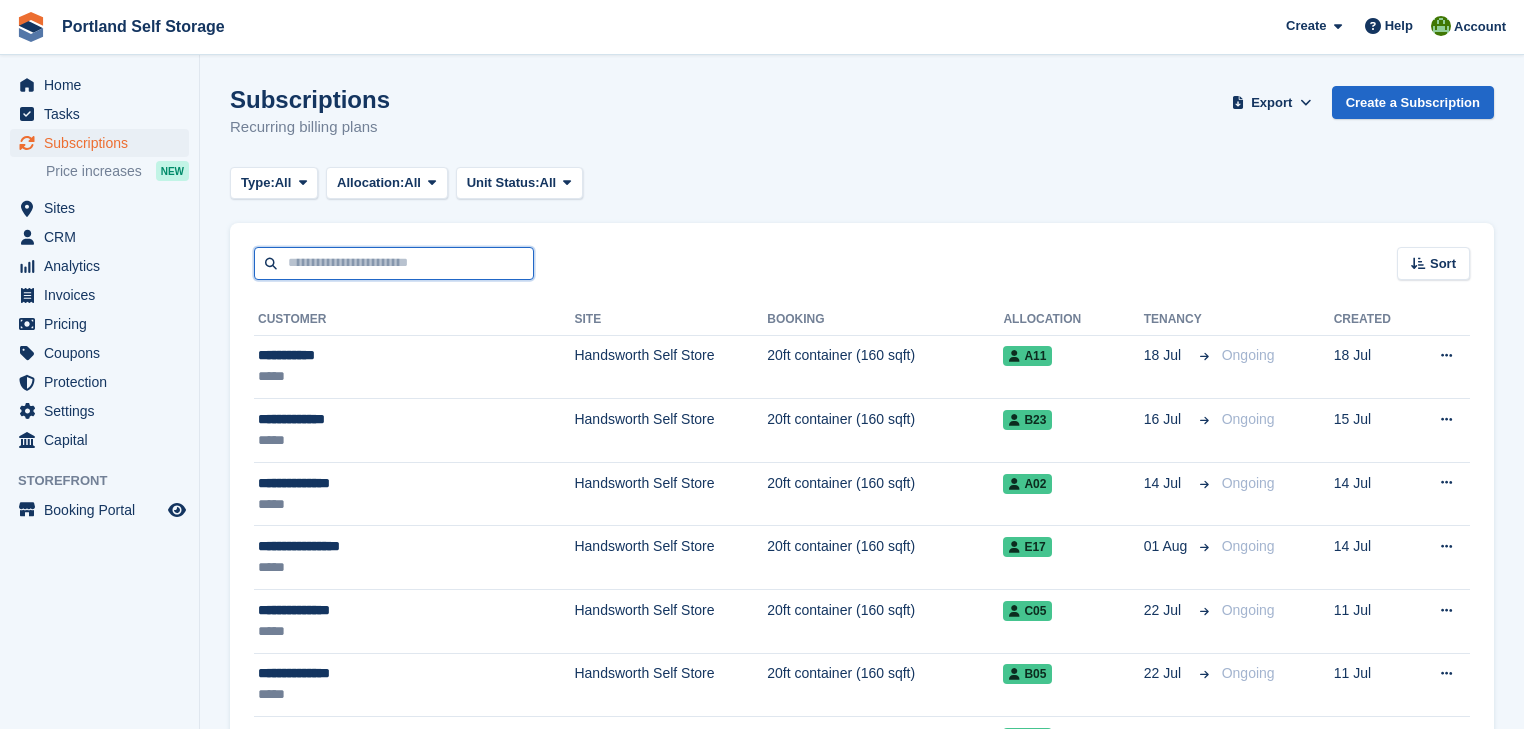 click at bounding box center (394, 263) 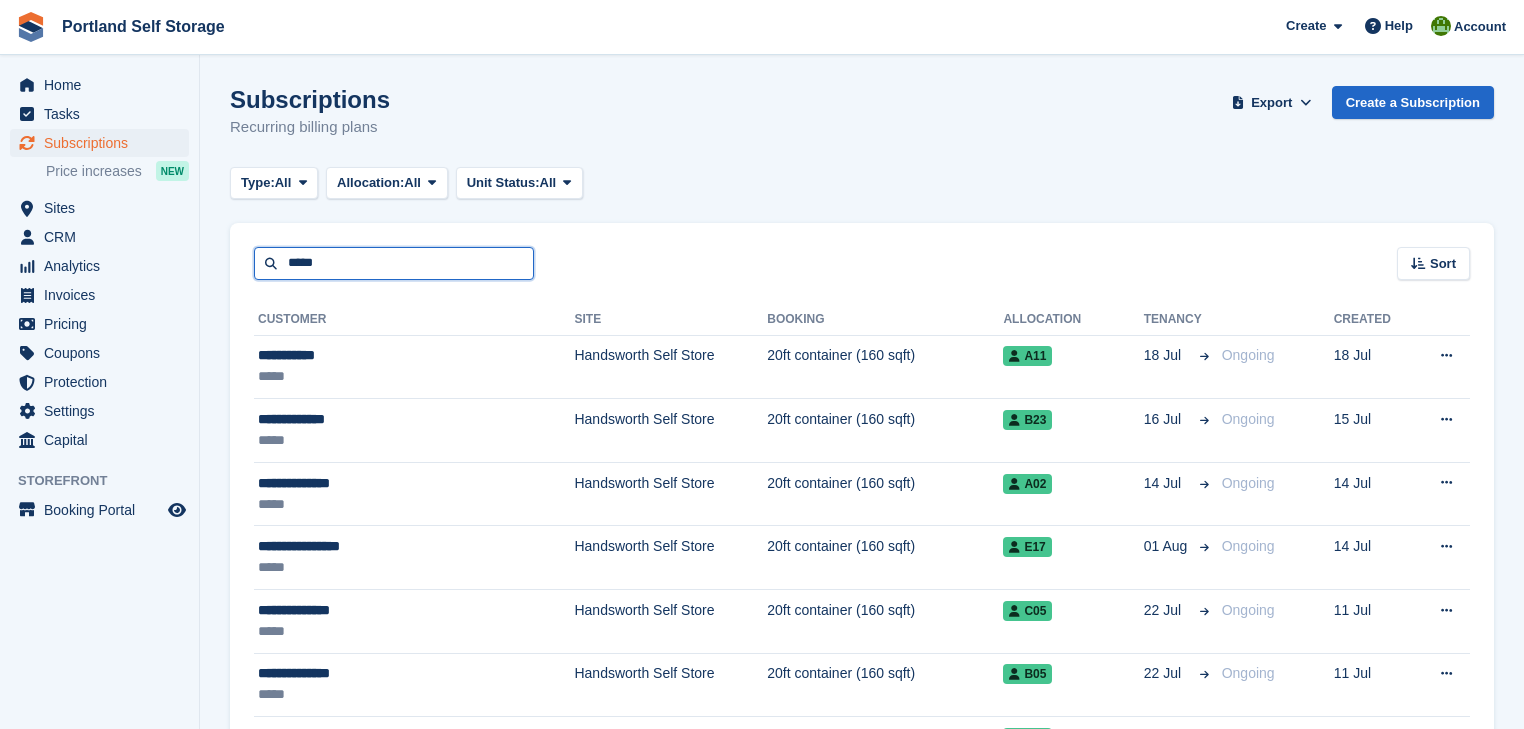 type on "*****" 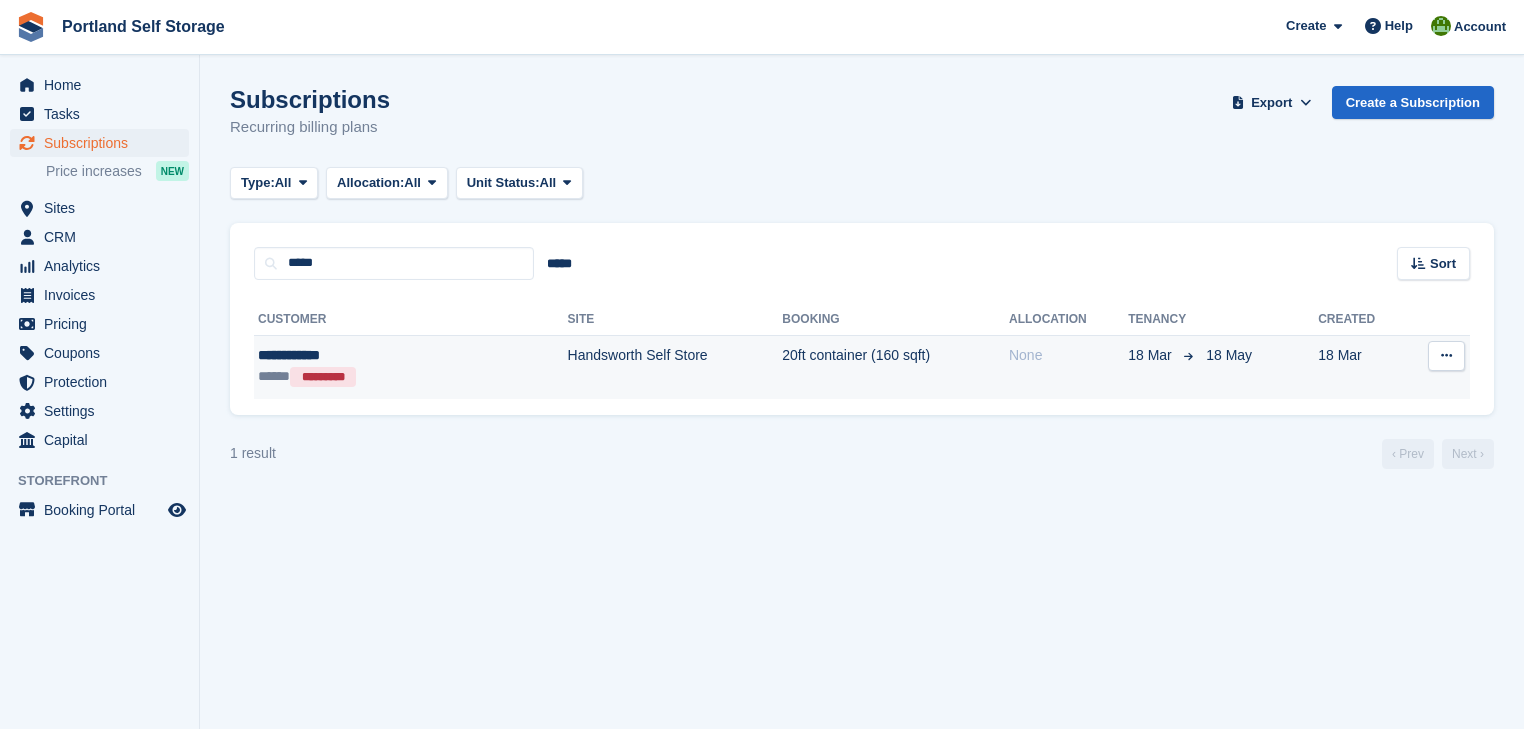 click on "Handsworth Self Store" at bounding box center (675, 366) 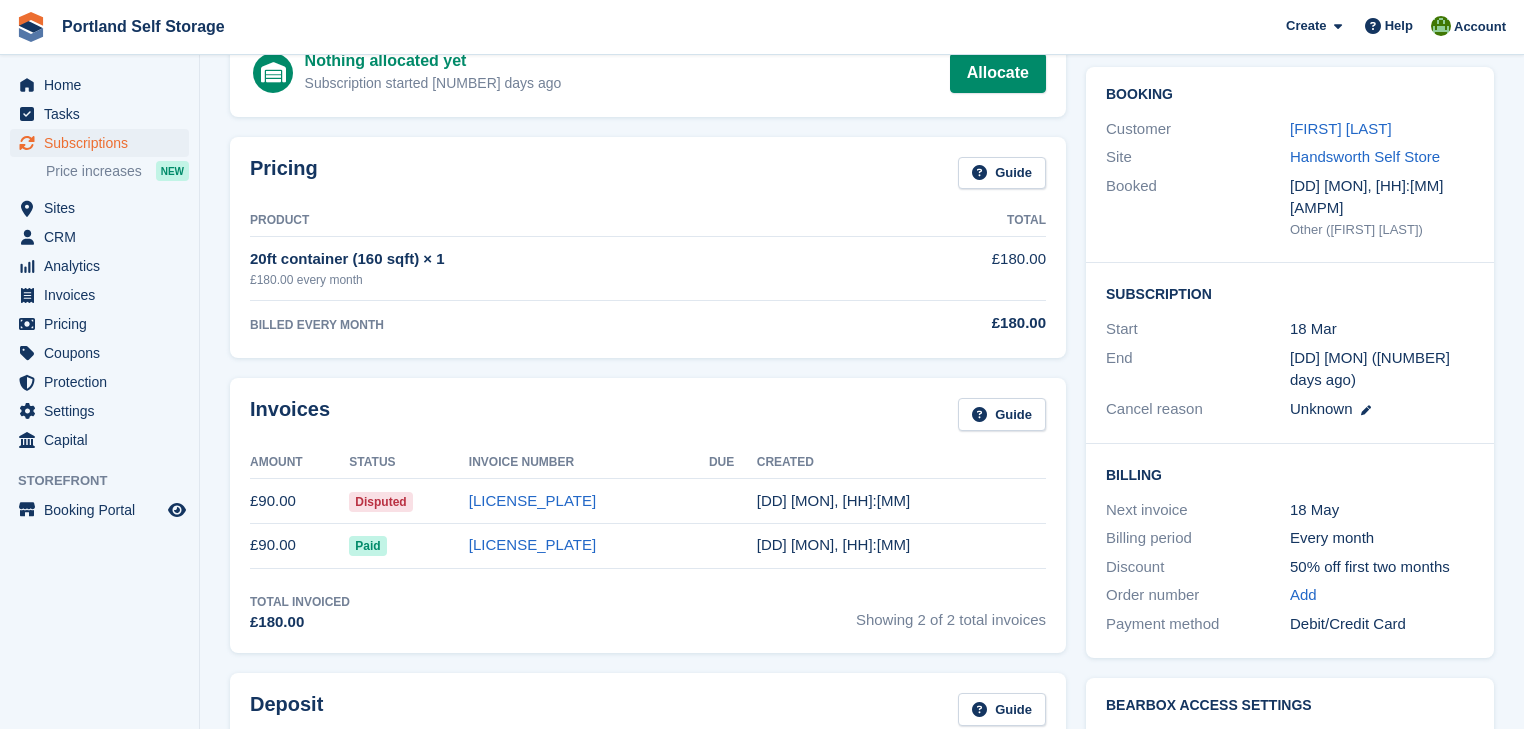scroll, scrollTop: 0, scrollLeft: 0, axis: both 